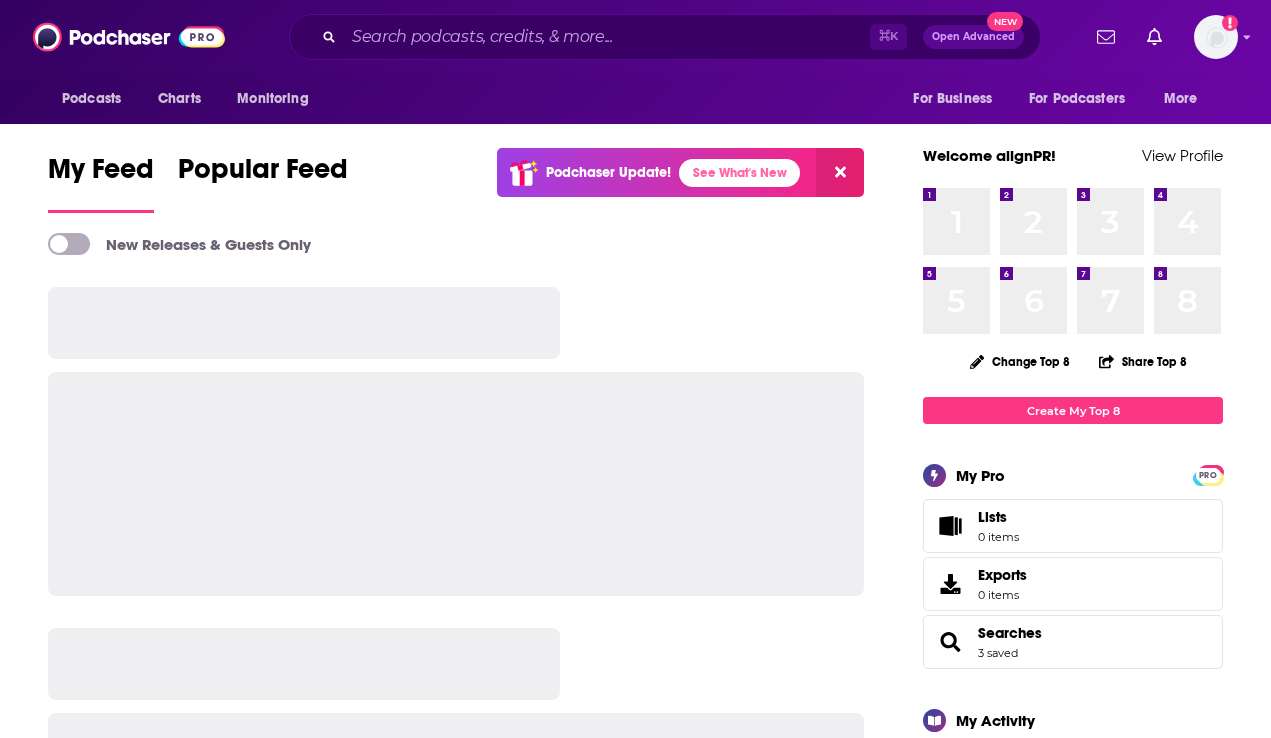 scroll, scrollTop: 0, scrollLeft: 0, axis: both 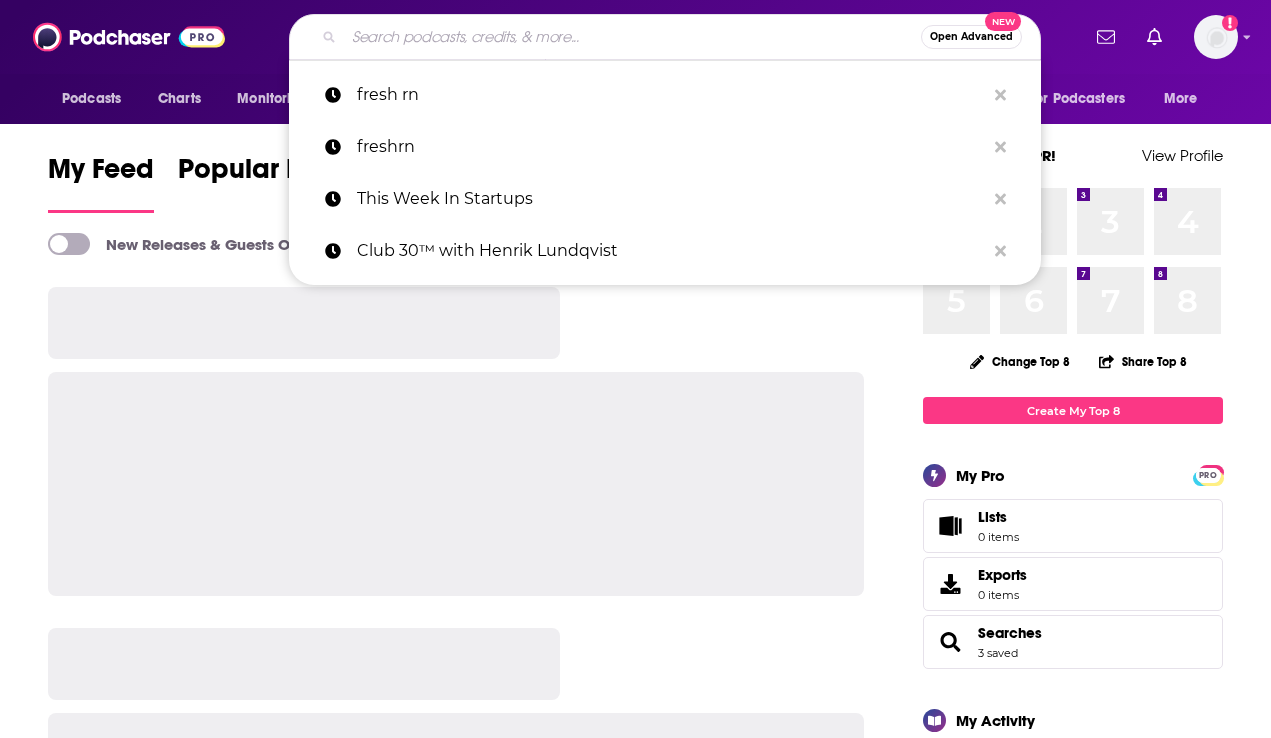 click at bounding box center [632, 37] 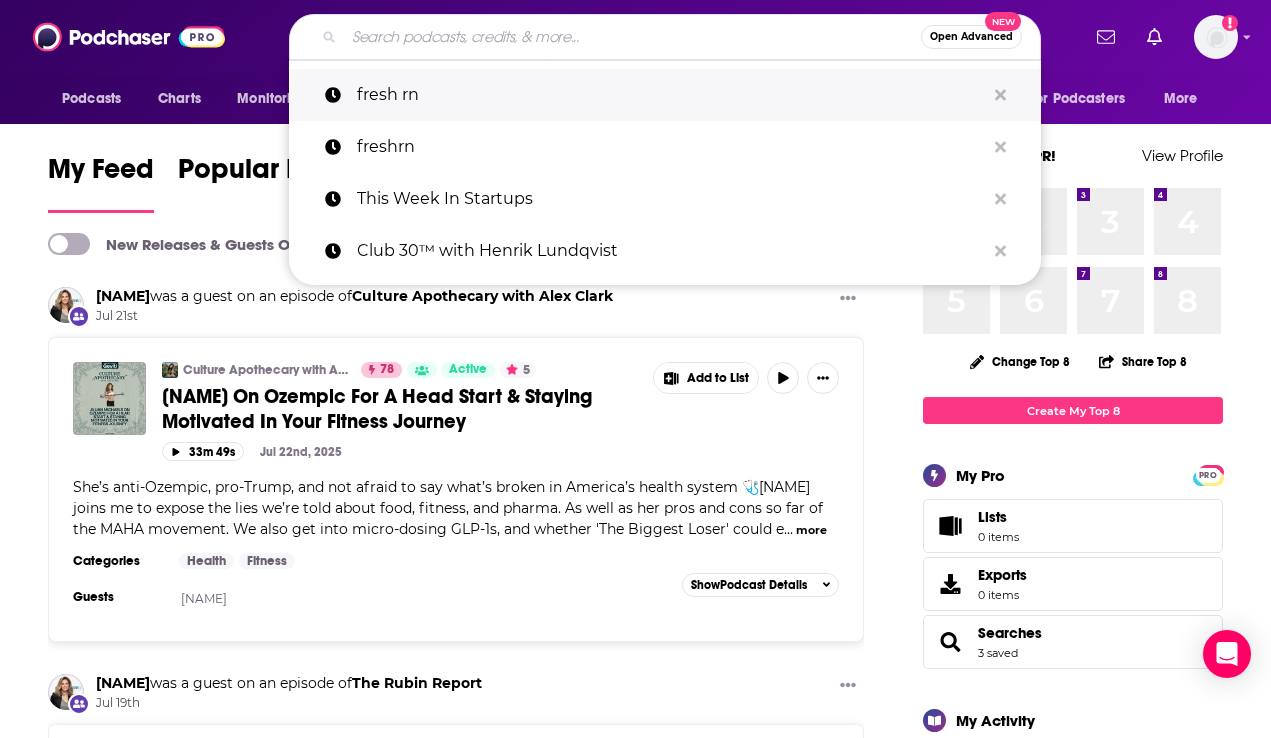 paste on "This Week In Startups" 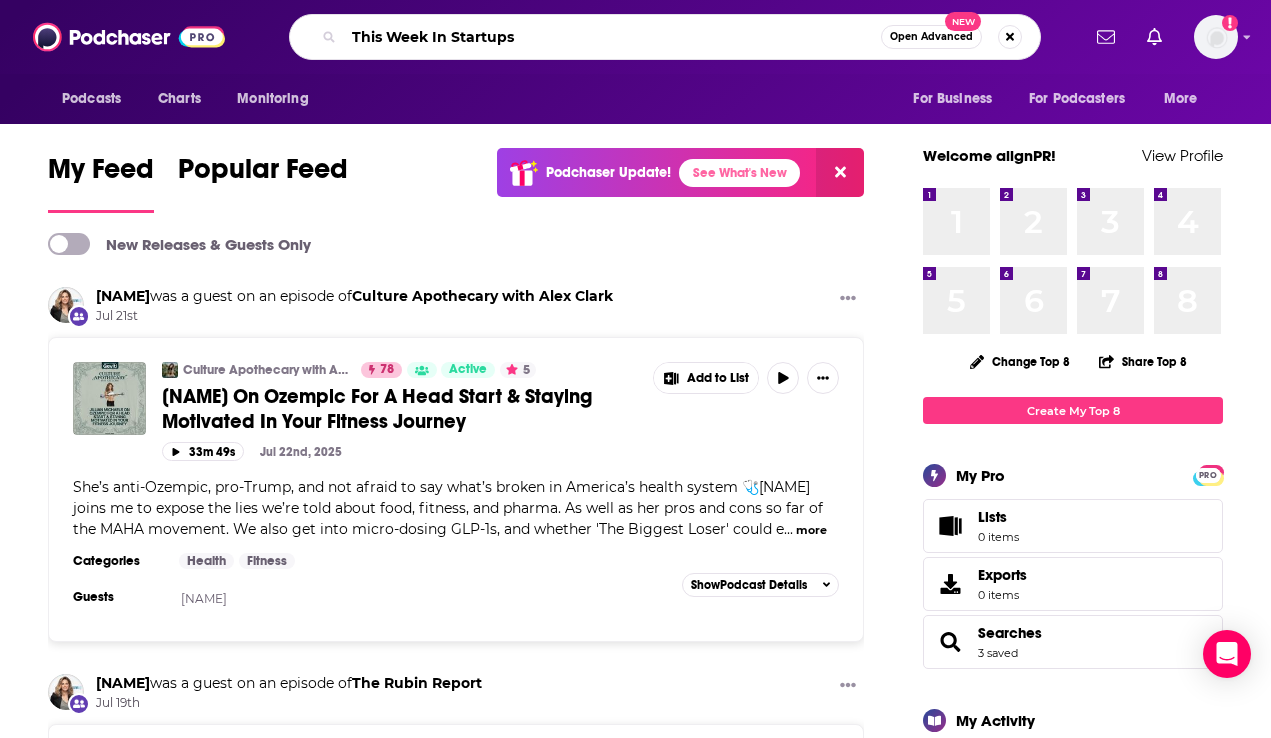 type on "This Week In Startups" 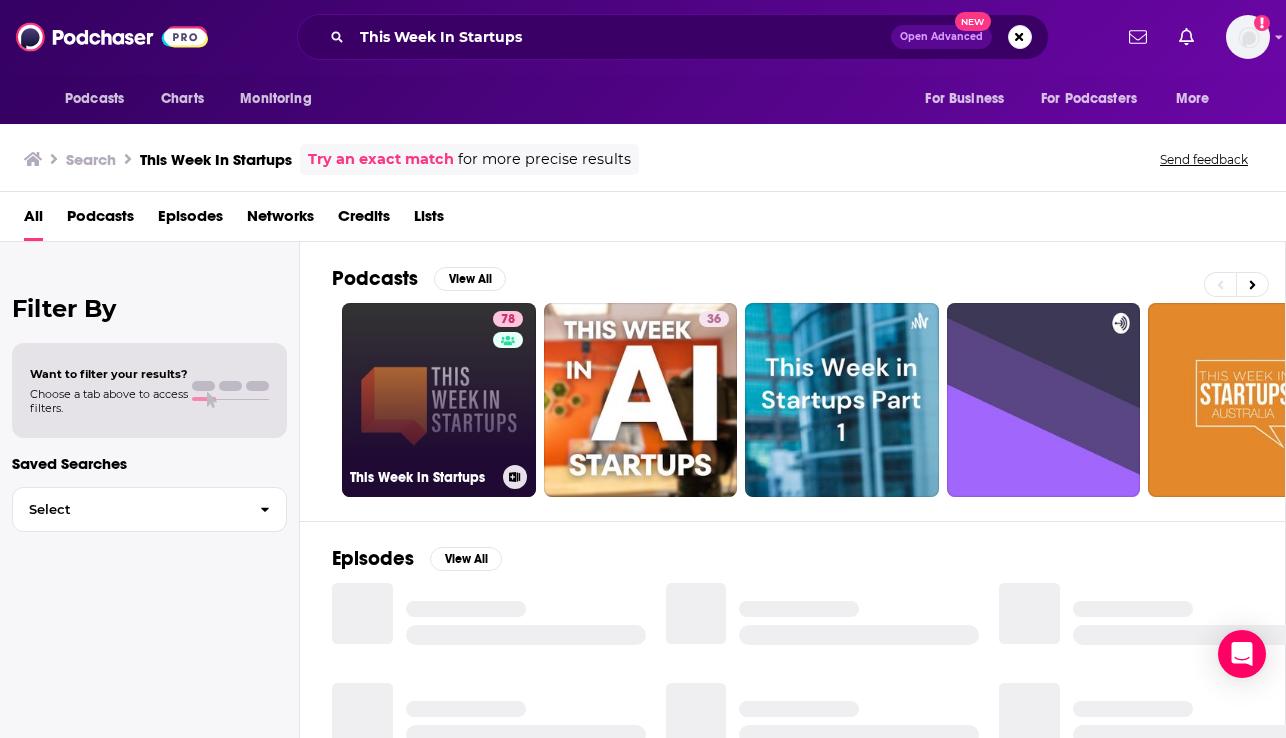 drag, startPoint x: 400, startPoint y: 496, endPoint x: 414, endPoint y: 475, distance: 25.23886 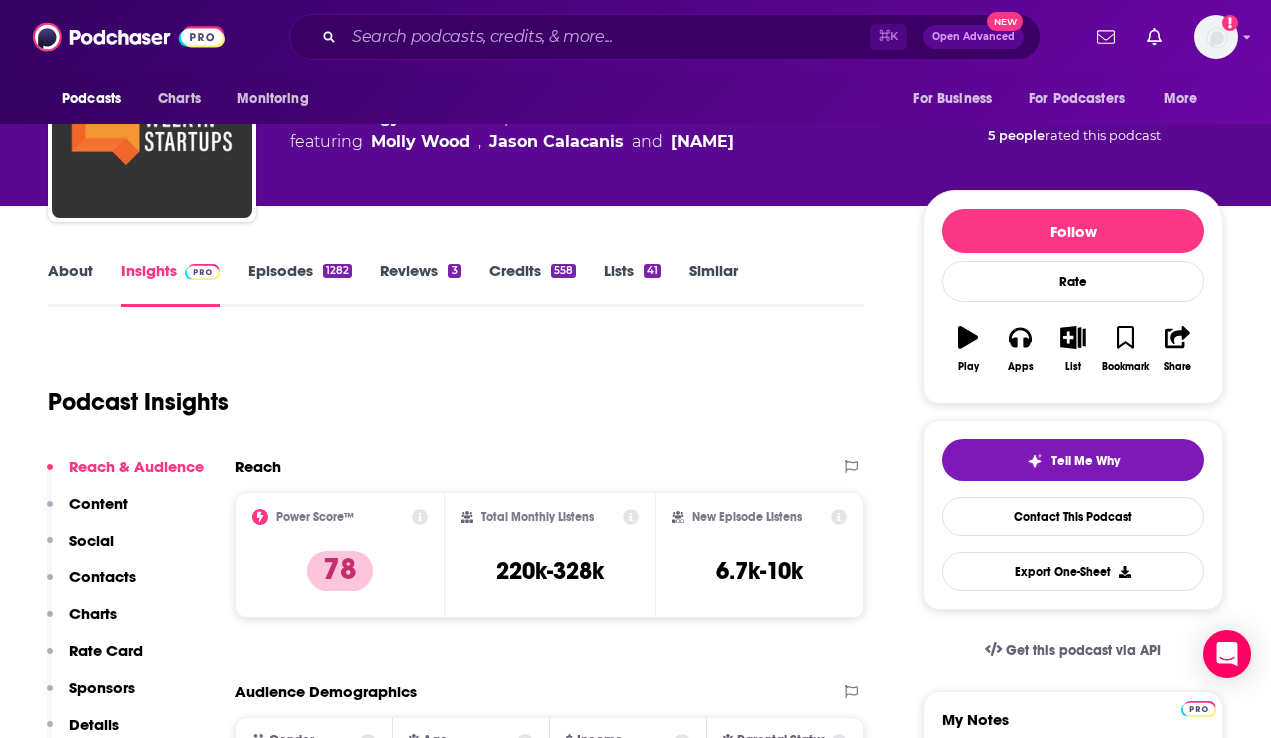 click on "Contacts" at bounding box center (102, 576) 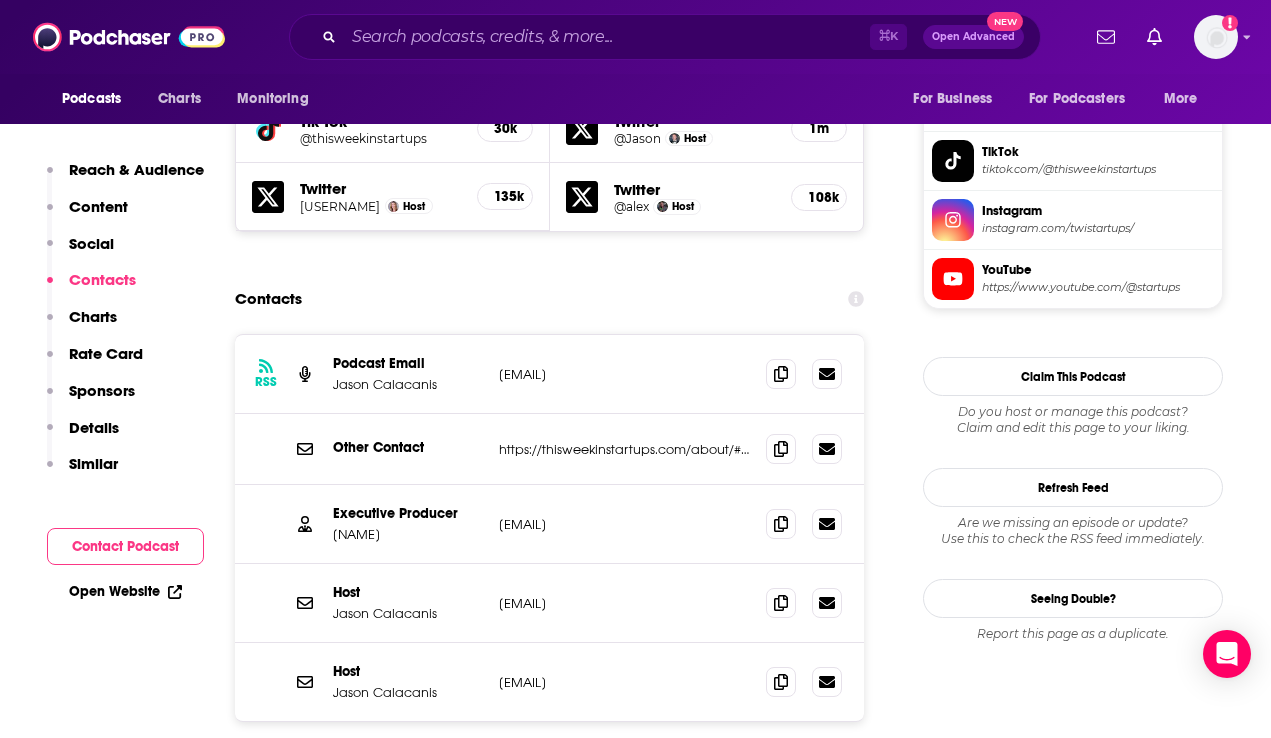 scroll, scrollTop: 1810, scrollLeft: 0, axis: vertical 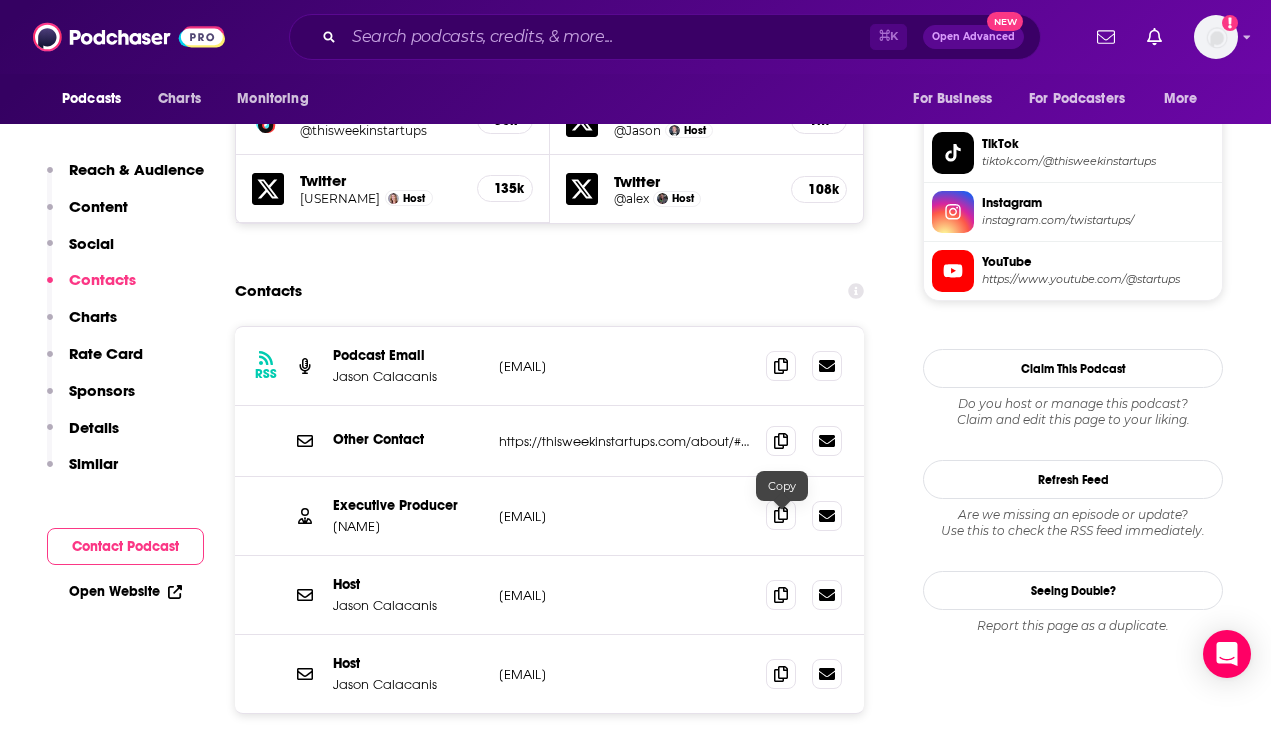 click 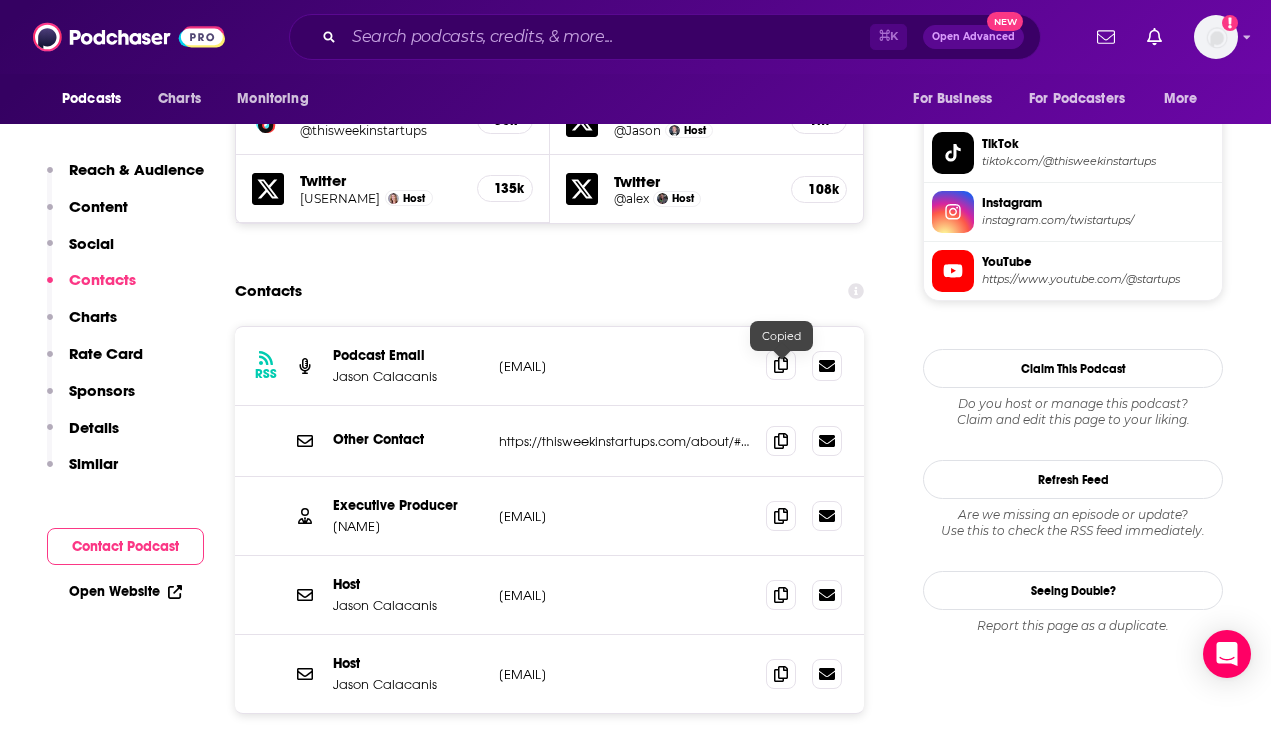 click 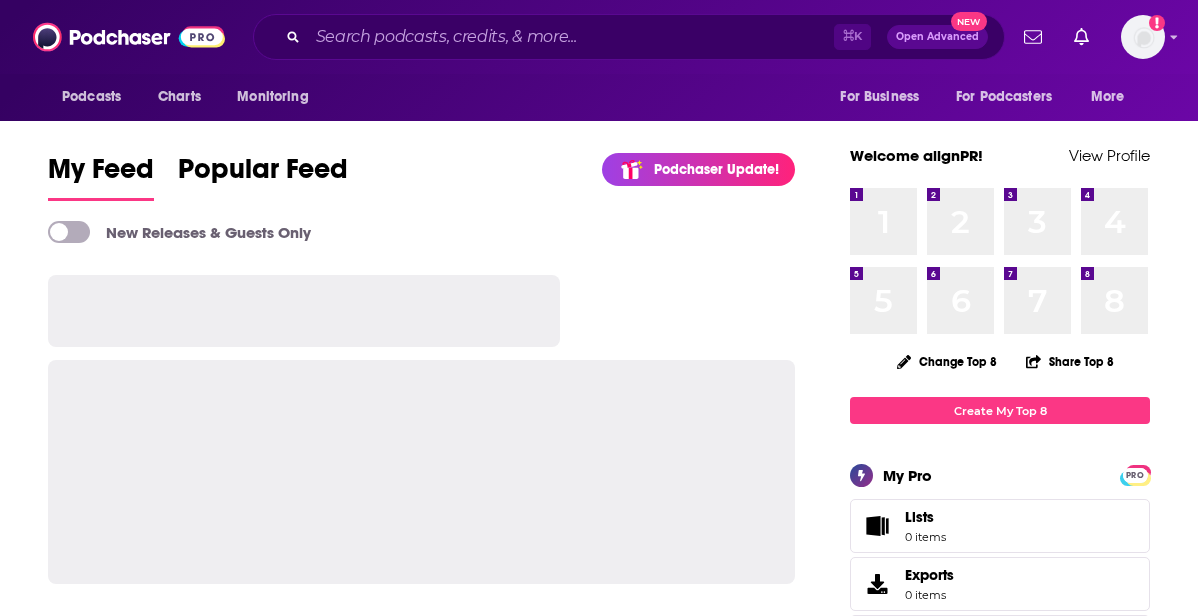 scroll, scrollTop: 0, scrollLeft: 0, axis: both 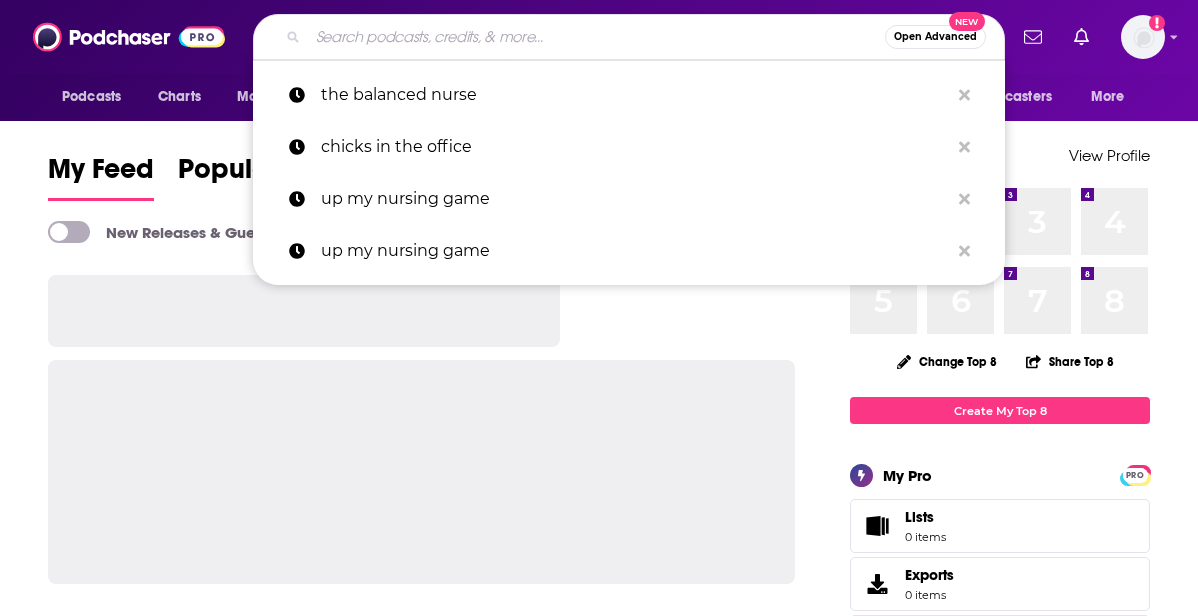 click at bounding box center [596, 37] 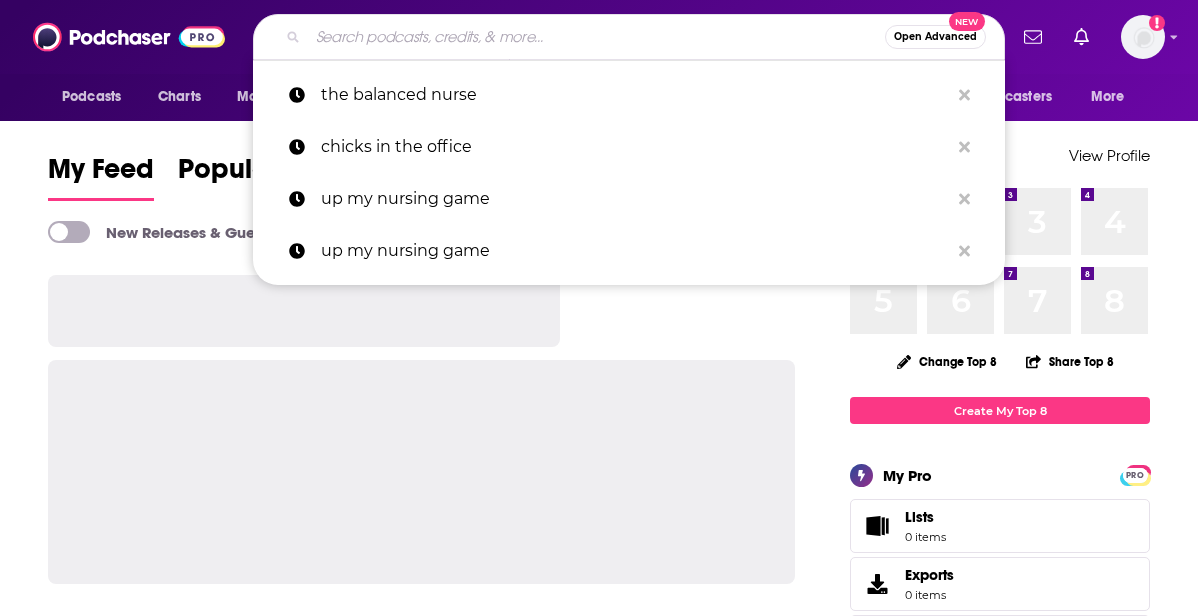 paste on "Love, Happiness, Success Podcast" 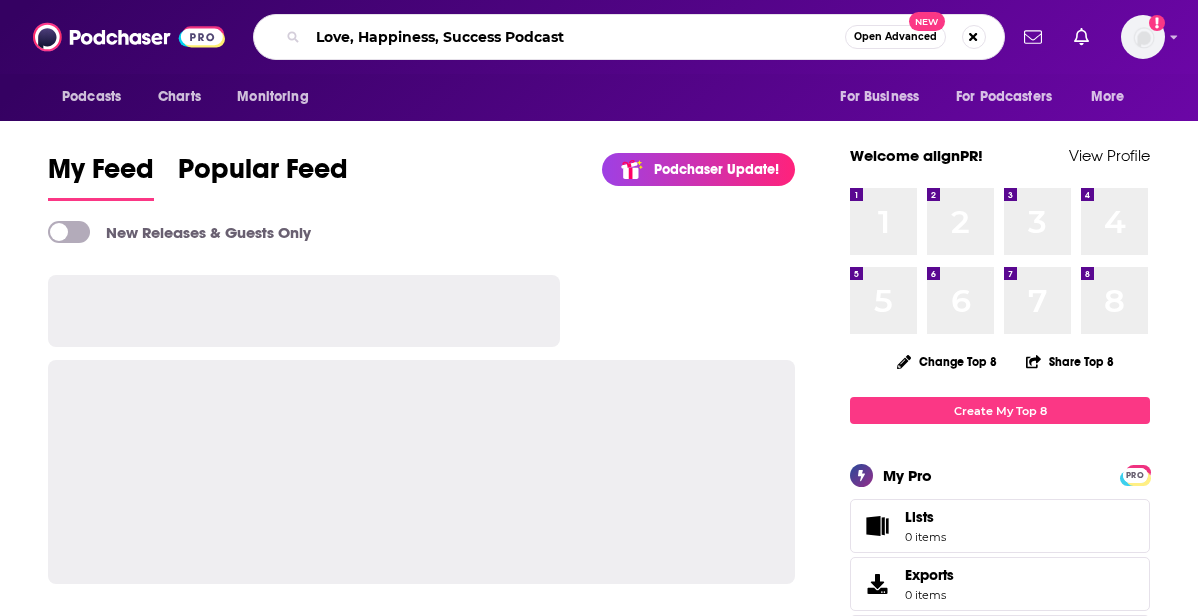 type on "Love, Happiness, Success Podcast" 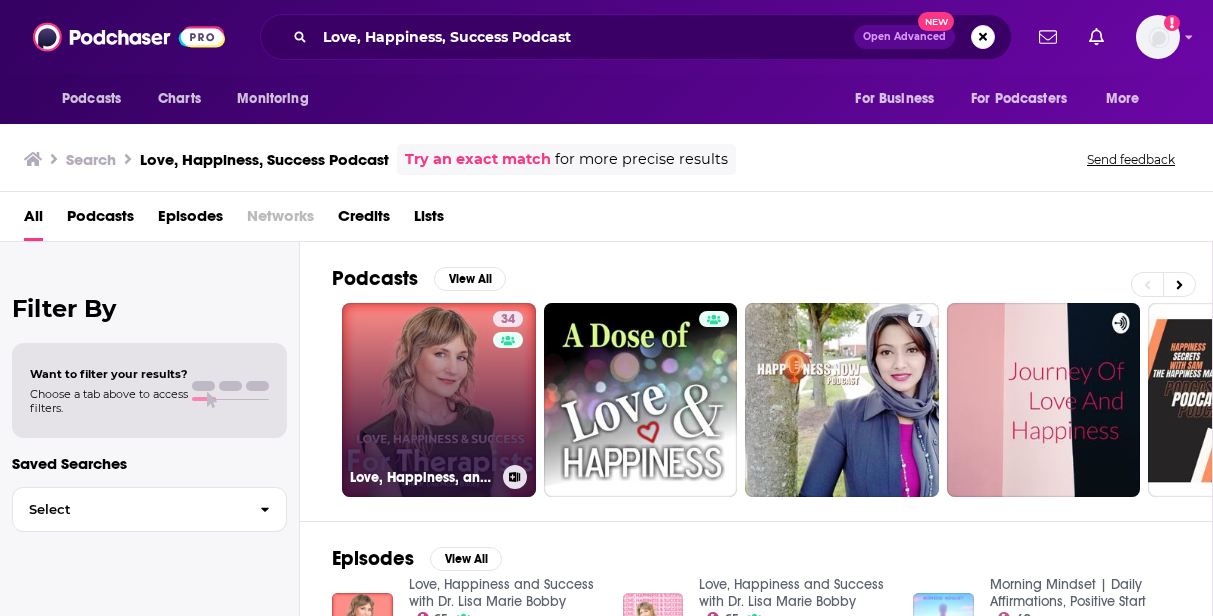 click on "34 Love, Happiness, and Success For Therapists" at bounding box center [439, 400] 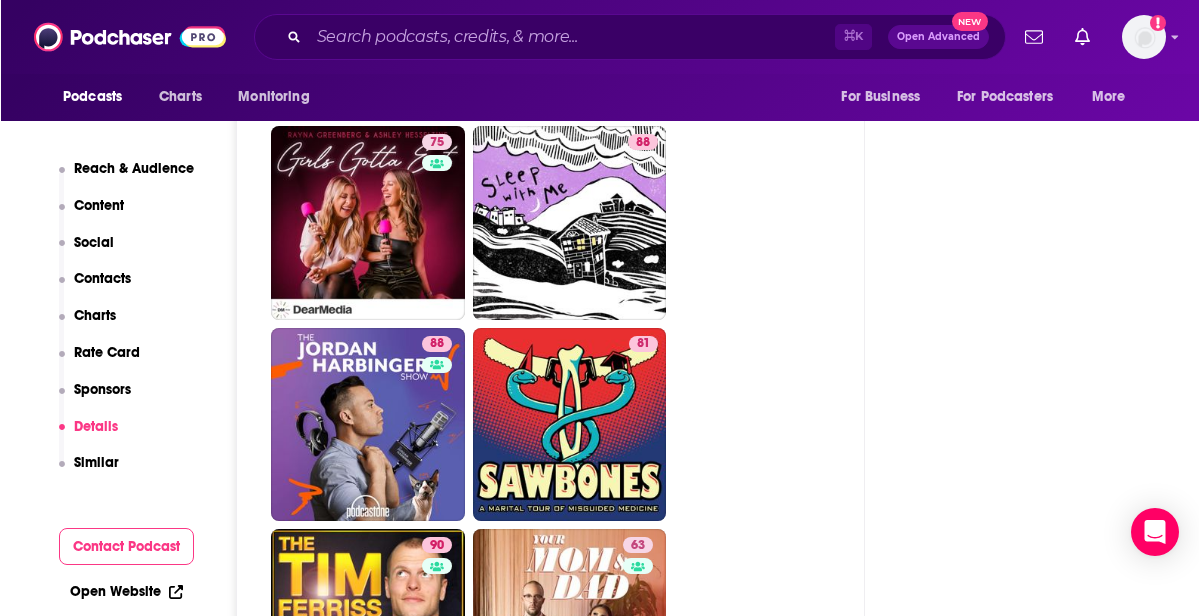 scroll, scrollTop: 3869, scrollLeft: 0, axis: vertical 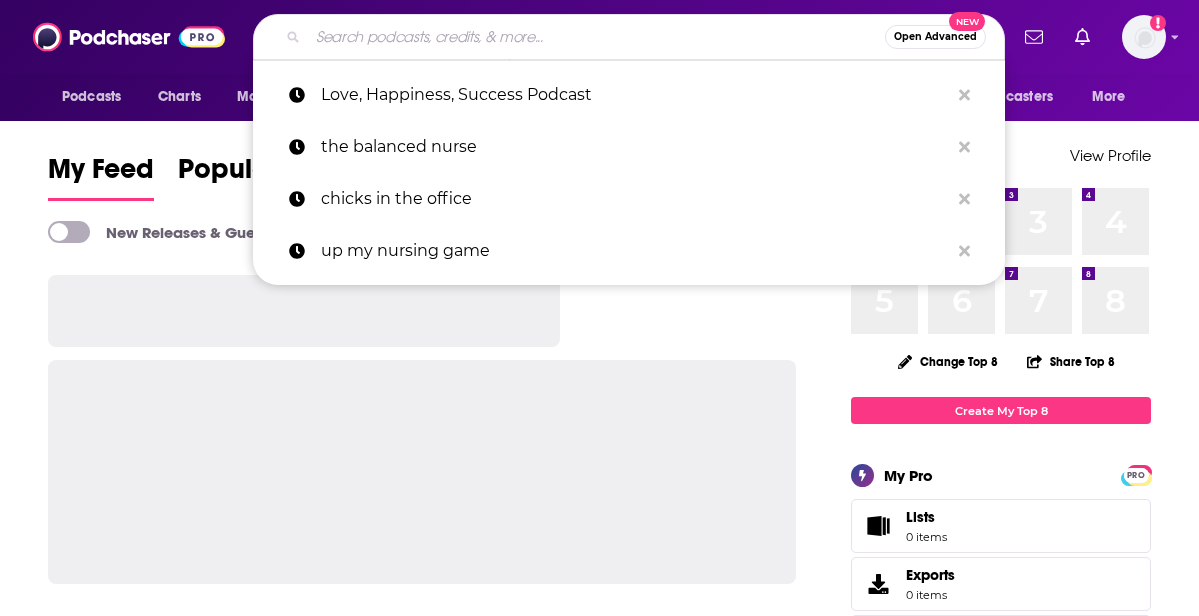 click at bounding box center (596, 37) 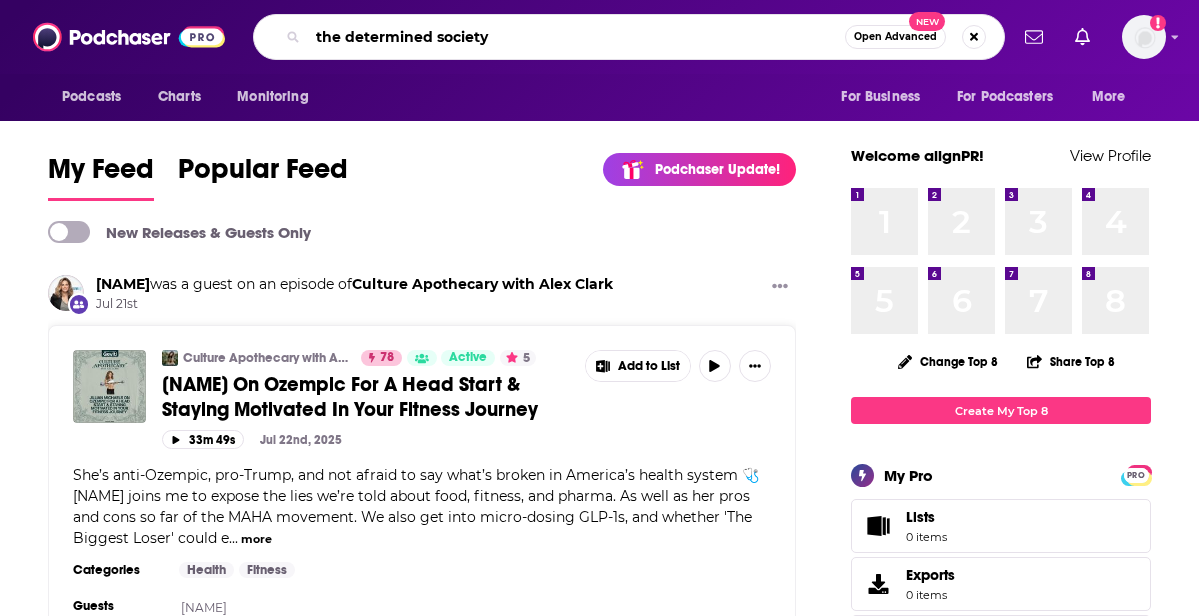type on "the determined society" 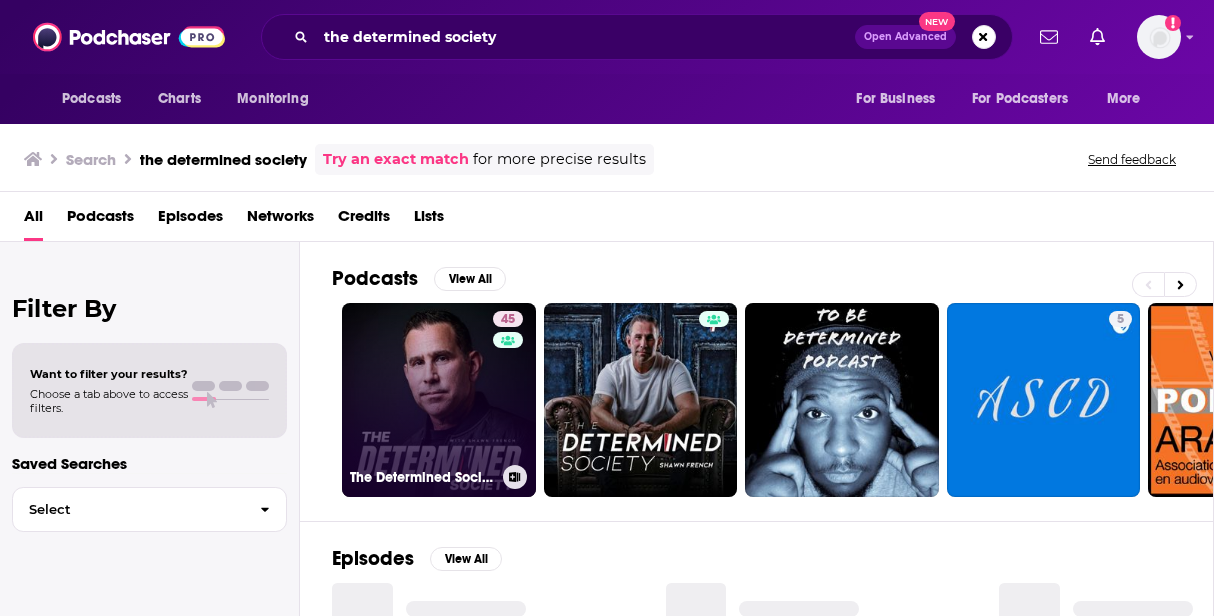 click on "45 The Determined Society with Shawn French" at bounding box center (439, 400) 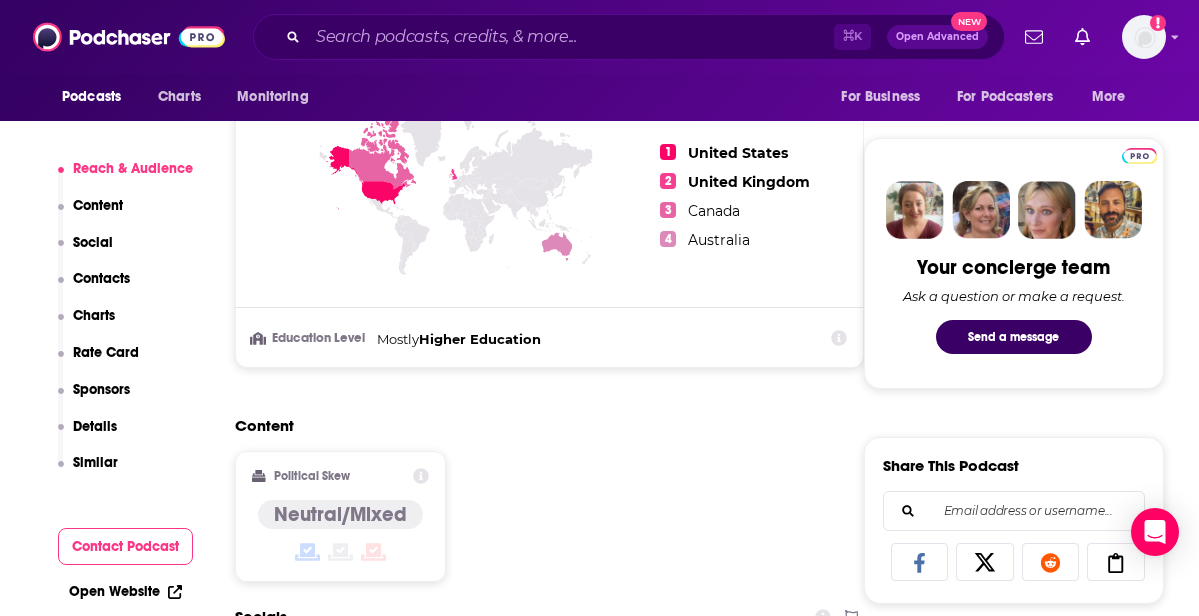 scroll, scrollTop: 911, scrollLeft: 0, axis: vertical 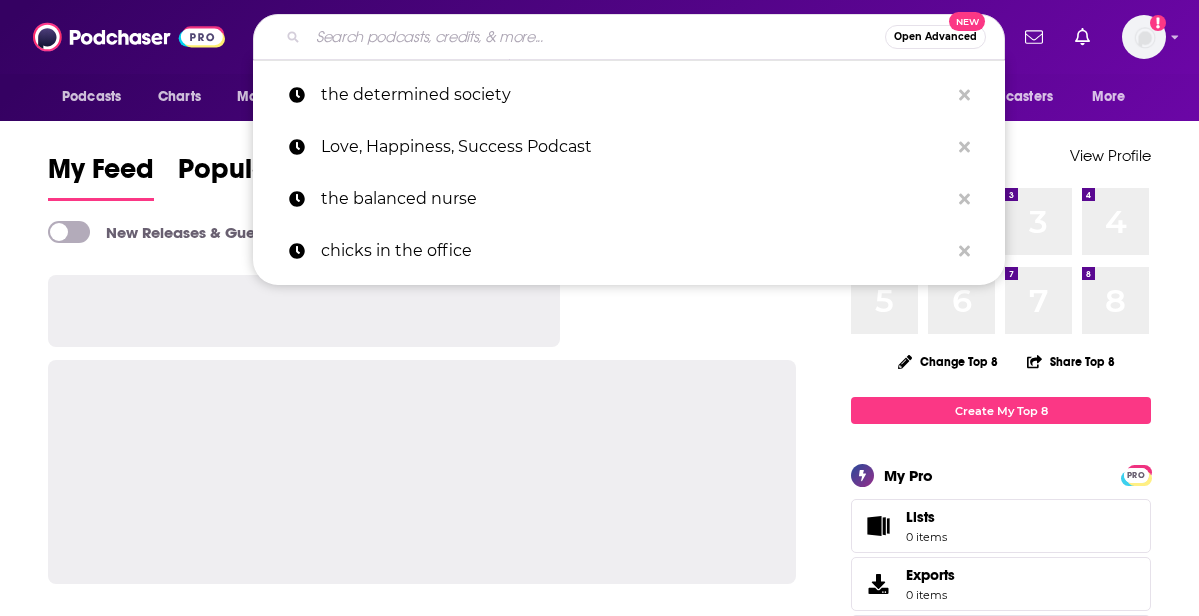 click at bounding box center [596, 37] 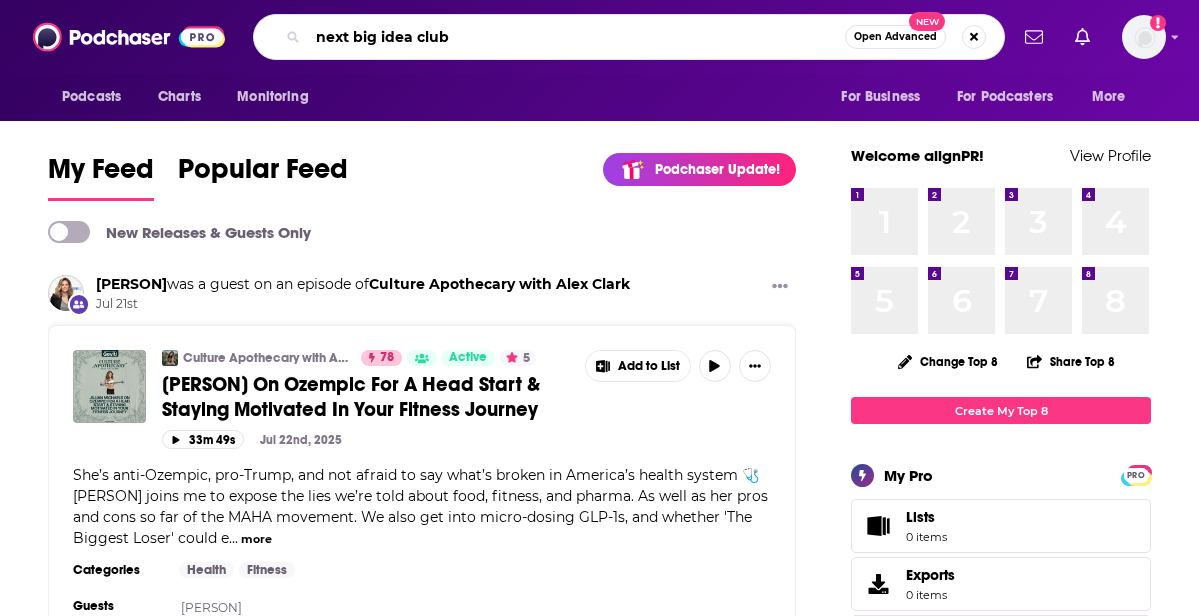 type on "next big idea club" 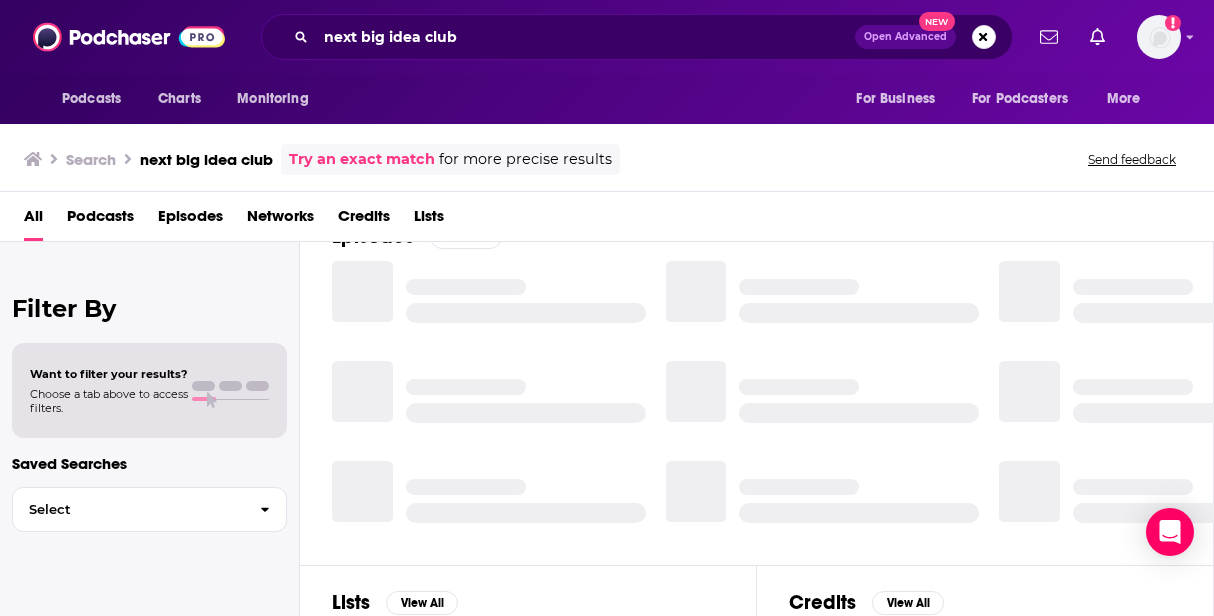 scroll, scrollTop: 323, scrollLeft: 0, axis: vertical 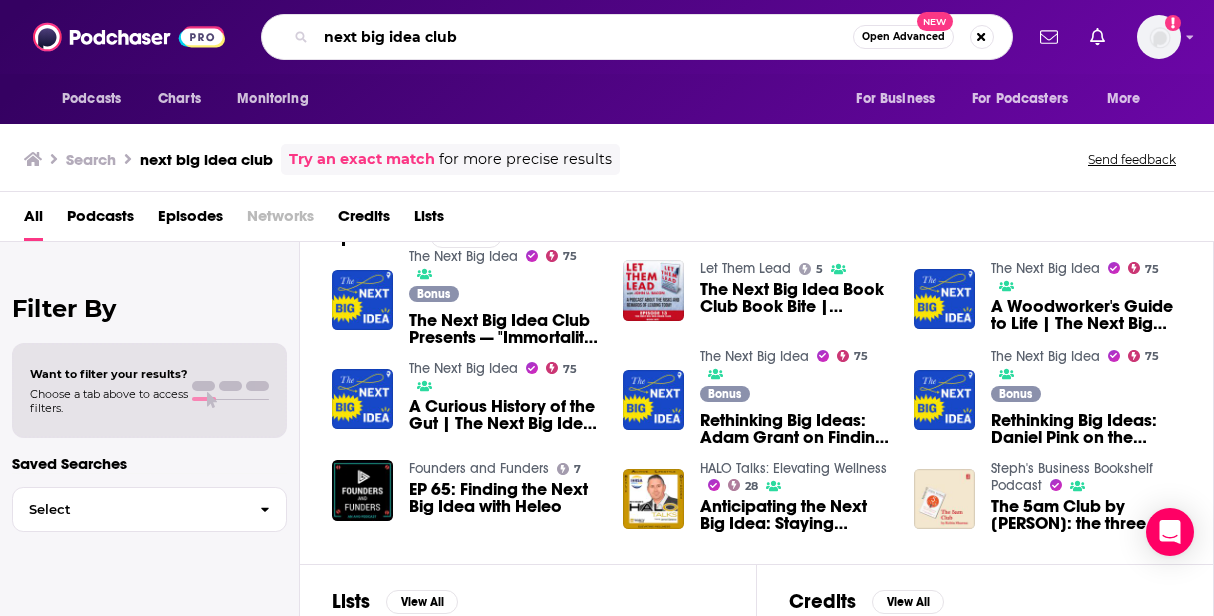 drag, startPoint x: 463, startPoint y: 35, endPoint x: 173, endPoint y: 23, distance: 290.24817 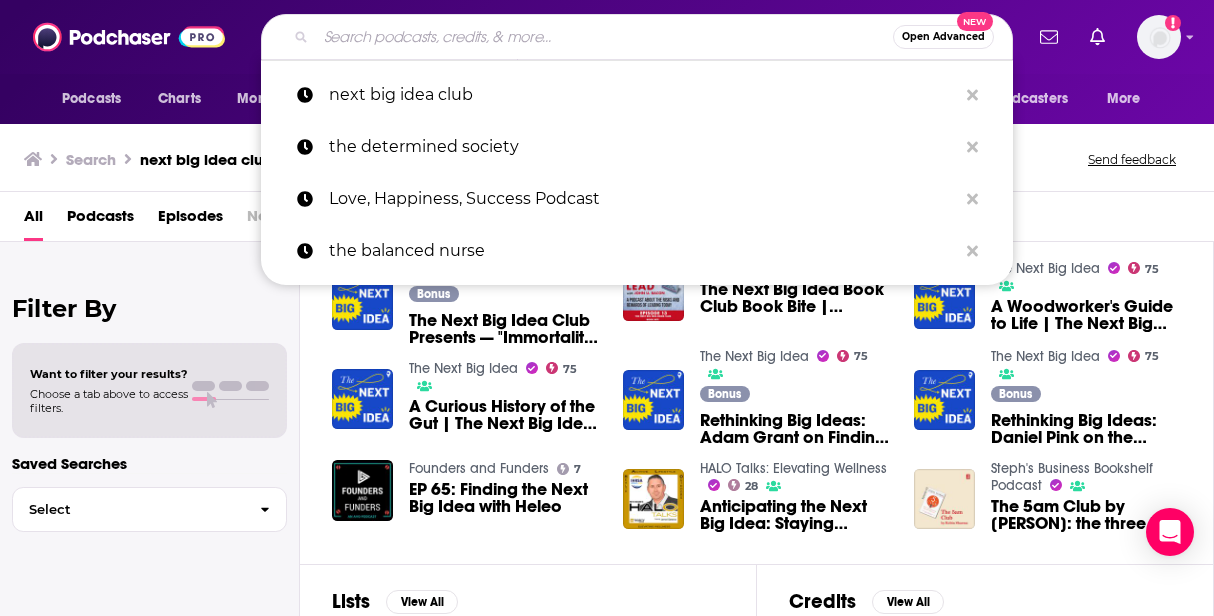 paste on "The Next Big Idea" 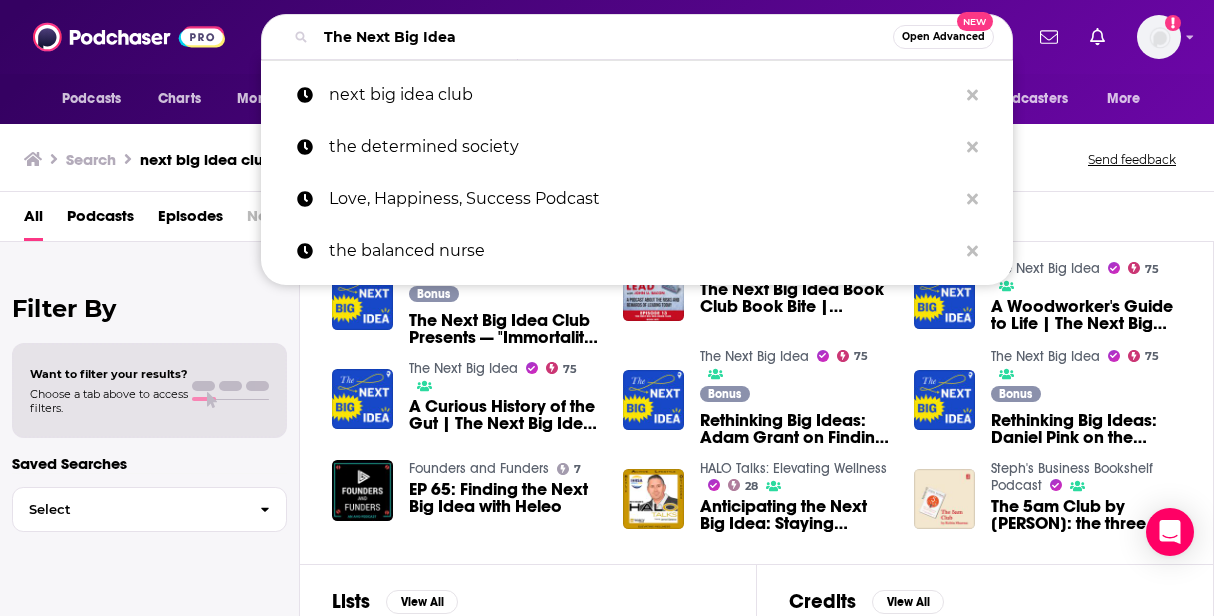 type on "The Next Big Idea" 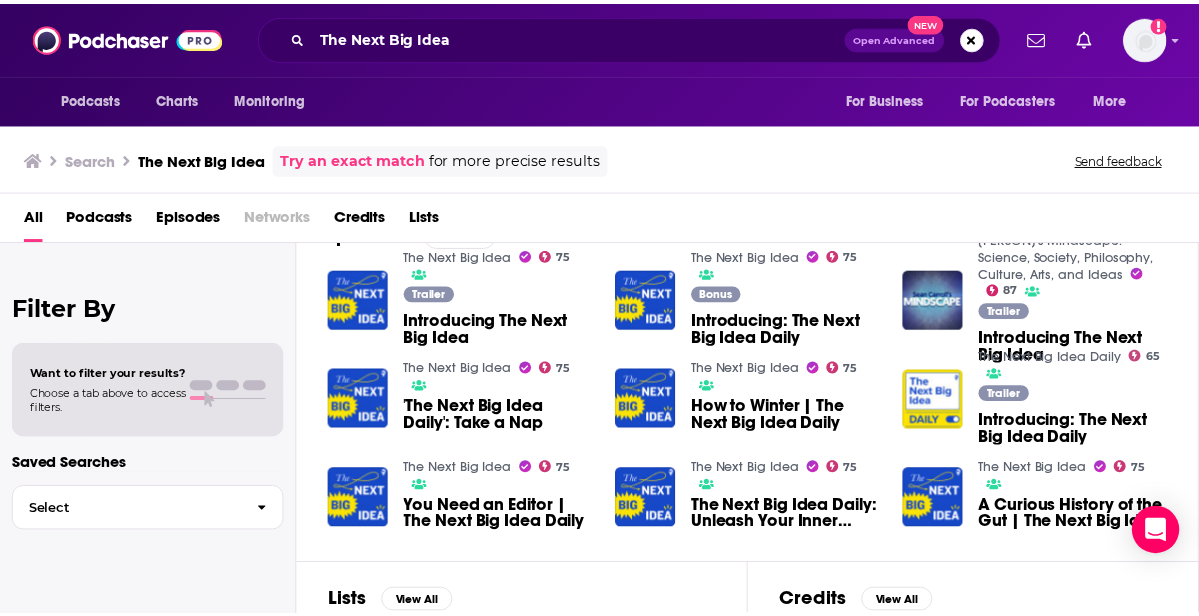 scroll, scrollTop: 0, scrollLeft: 0, axis: both 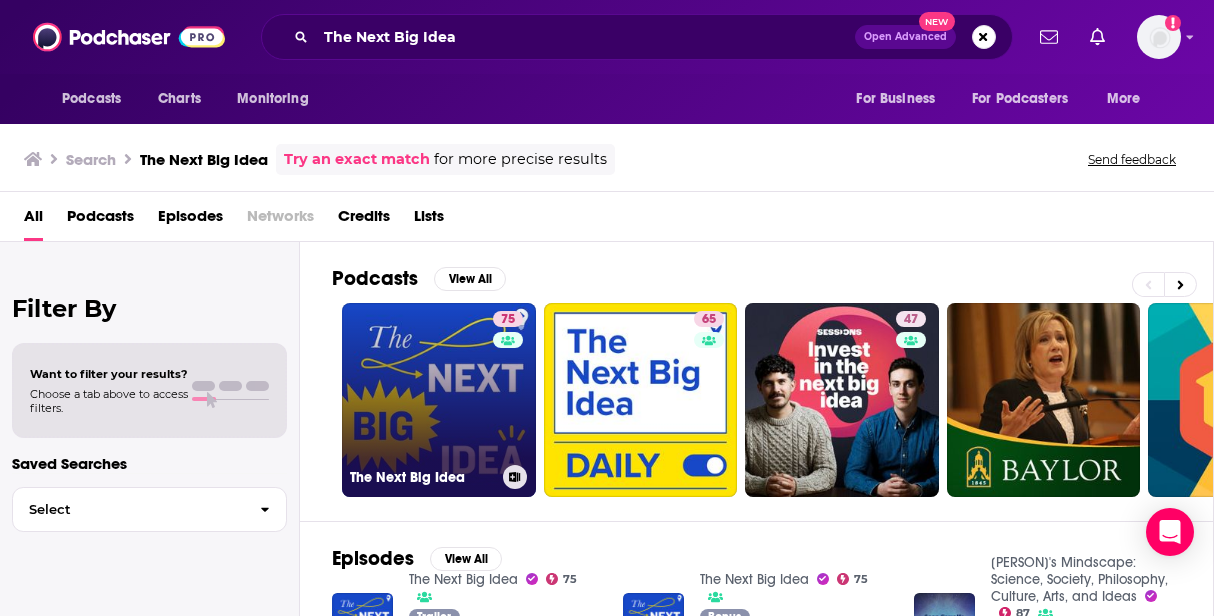 click on "75 The Next Big Idea" at bounding box center (439, 400) 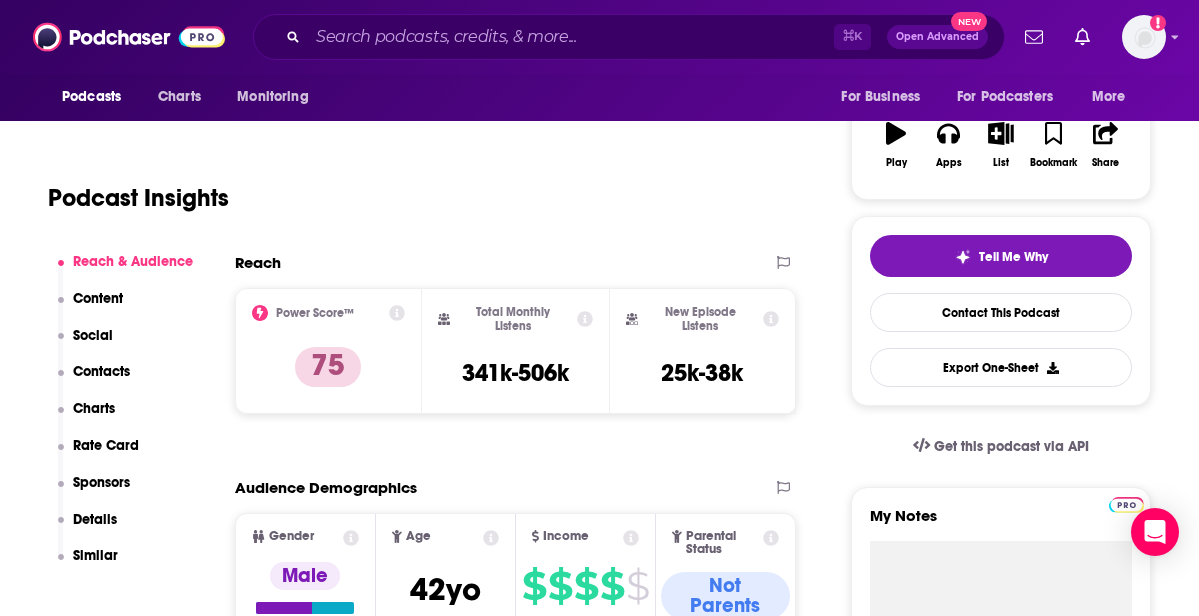 scroll, scrollTop: 322, scrollLeft: 0, axis: vertical 